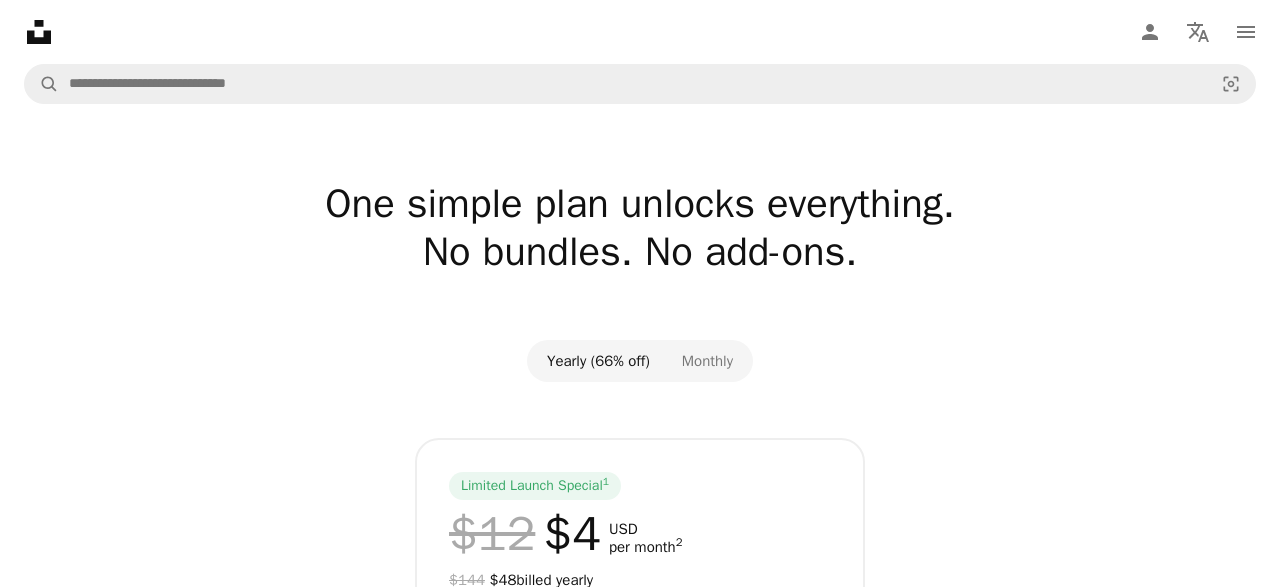scroll, scrollTop: 0, scrollLeft: 0, axis: both 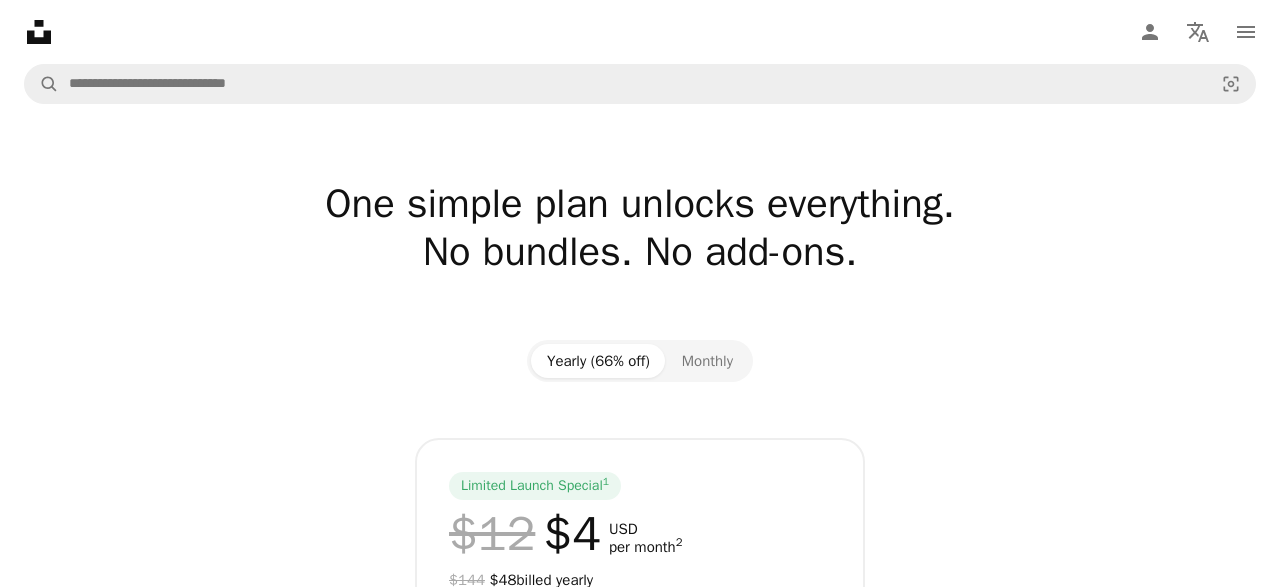 click at bounding box center [640, 300] 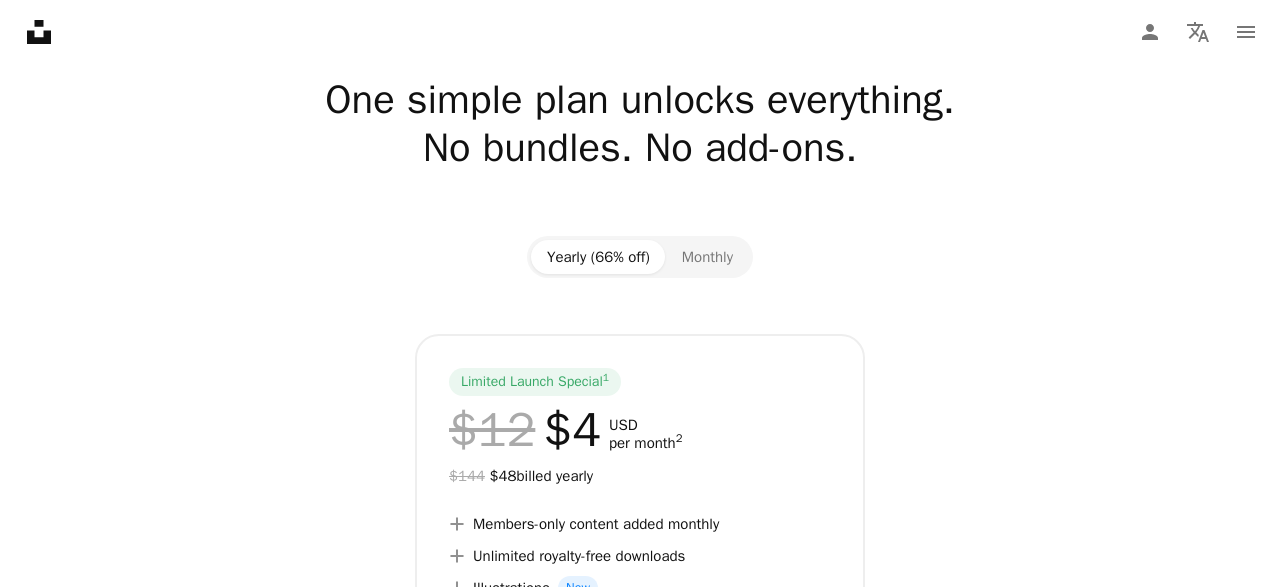 scroll, scrollTop: 0, scrollLeft: 0, axis: both 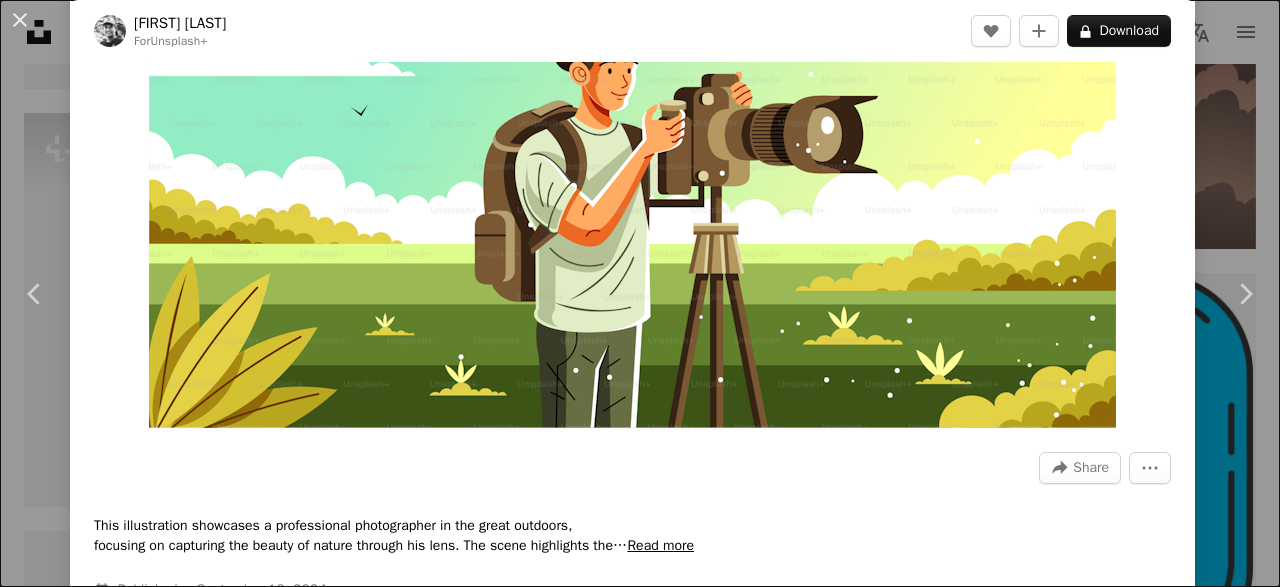 click at bounding box center (632, 138) 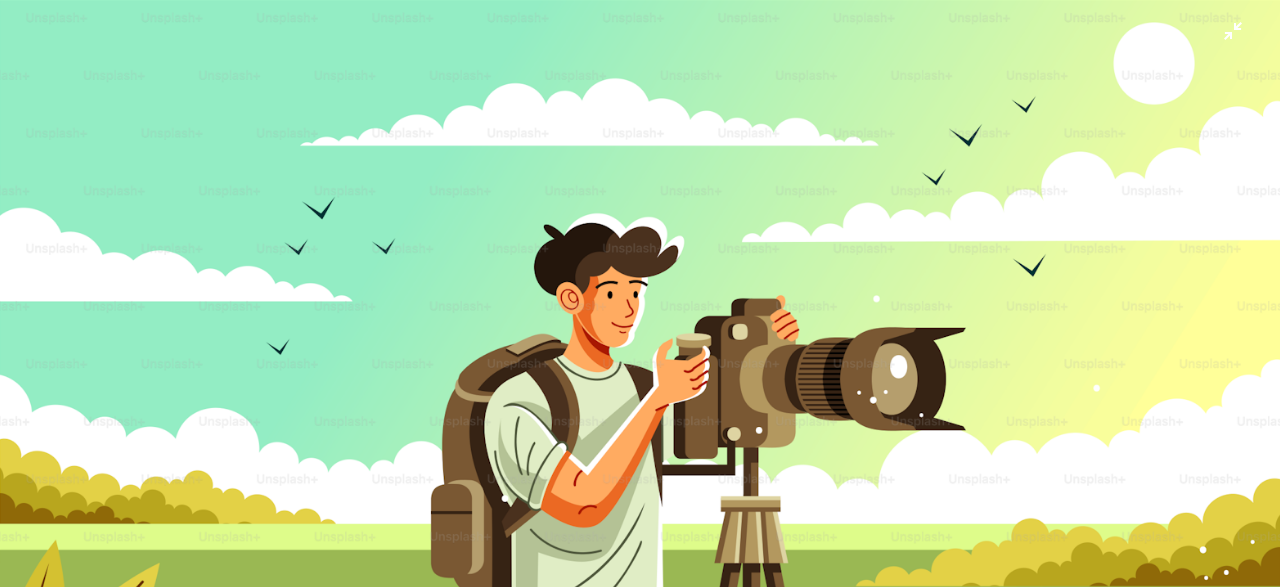 scroll, scrollTop: 240, scrollLeft: 0, axis: vertical 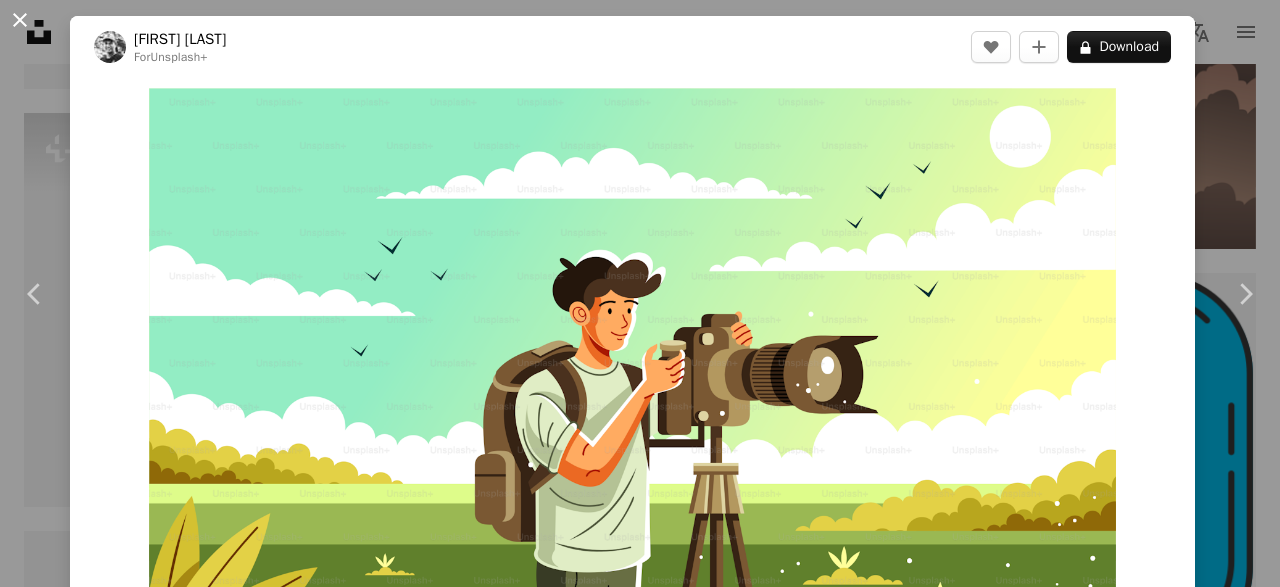 click on "An X shape" at bounding box center (20, 20) 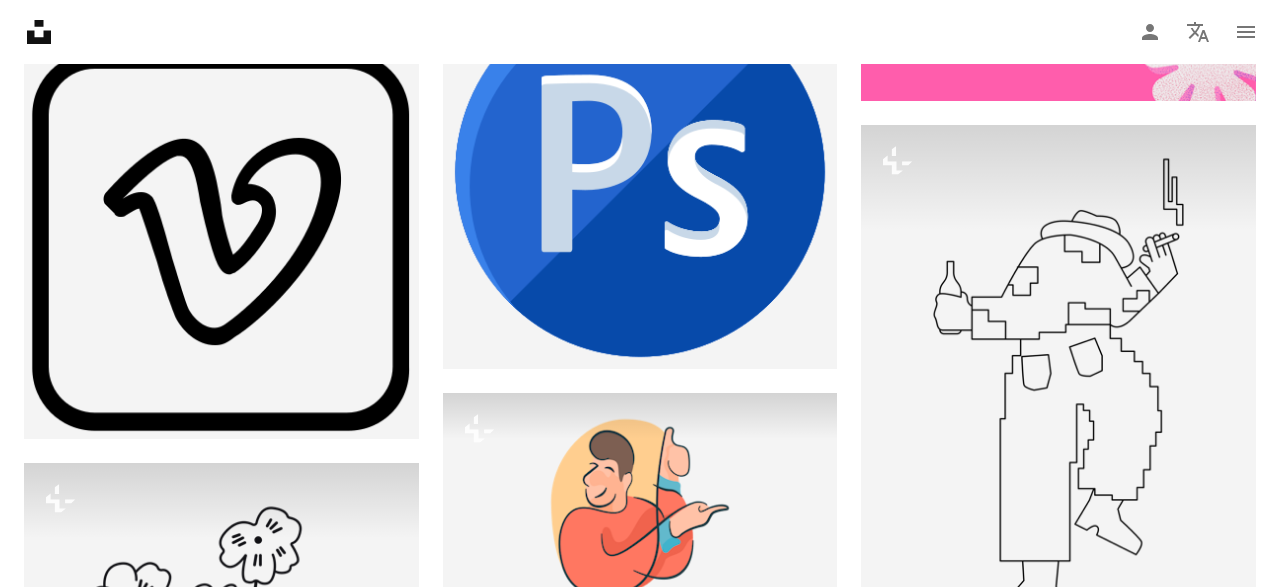 scroll, scrollTop: 51791, scrollLeft: 0, axis: vertical 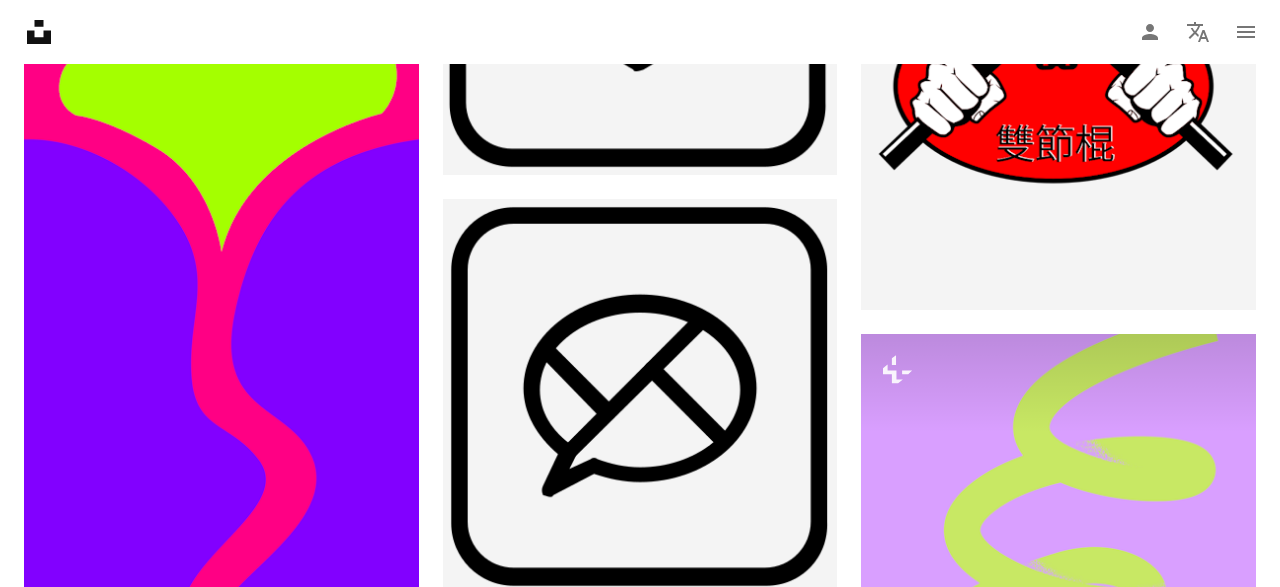 click on "Unsplash logo Unsplash Home" 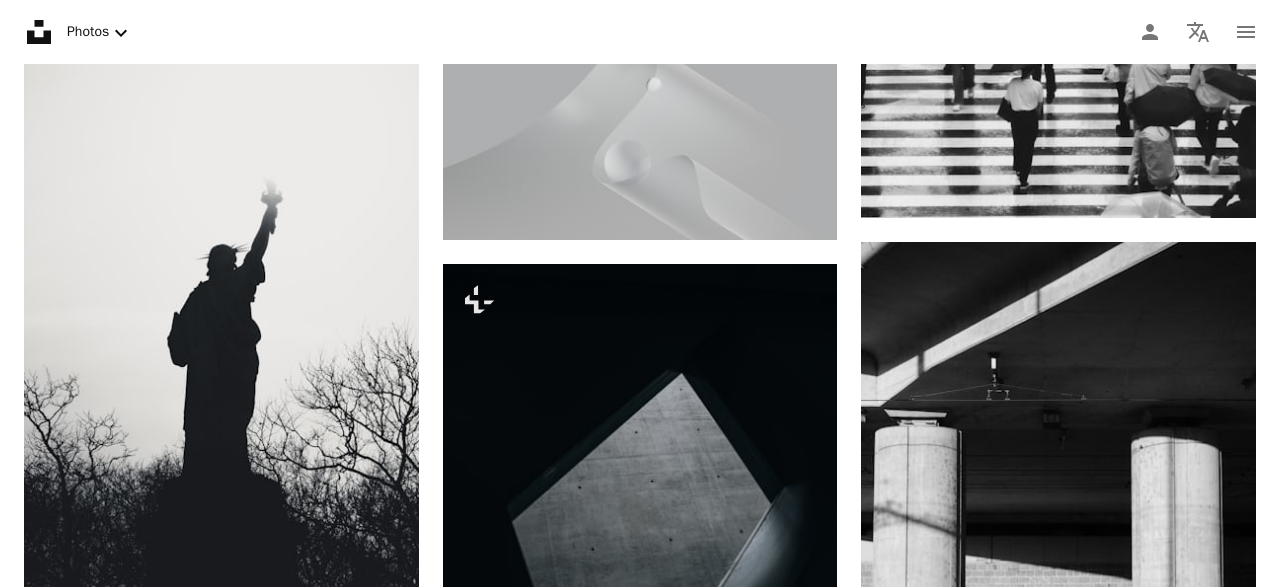 scroll, scrollTop: 3328, scrollLeft: 0, axis: vertical 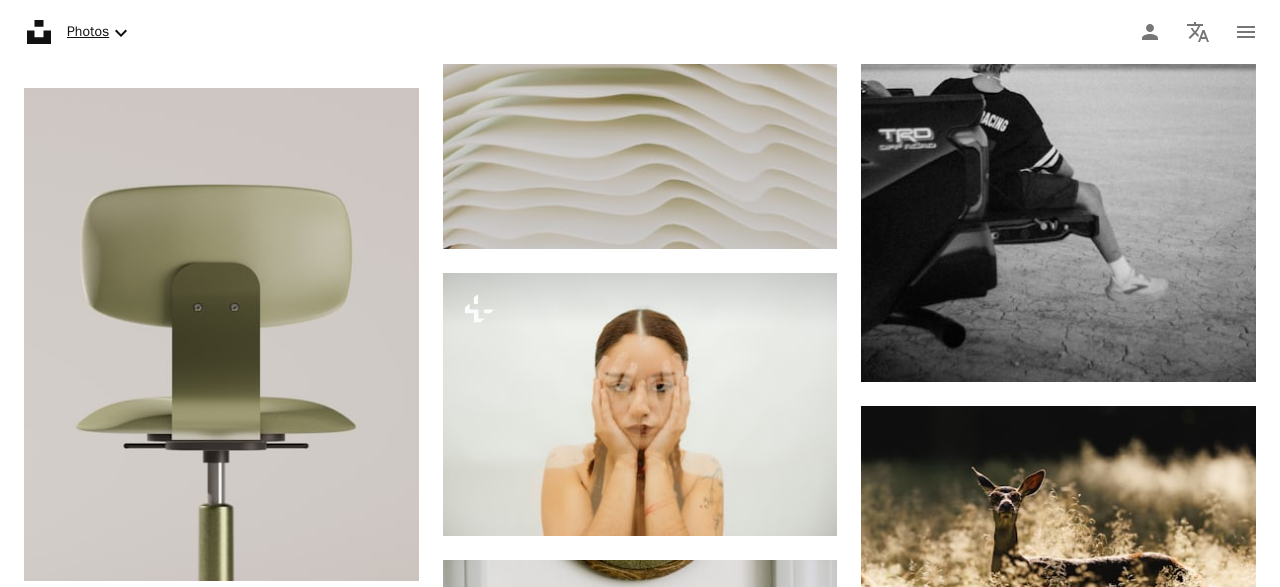 click 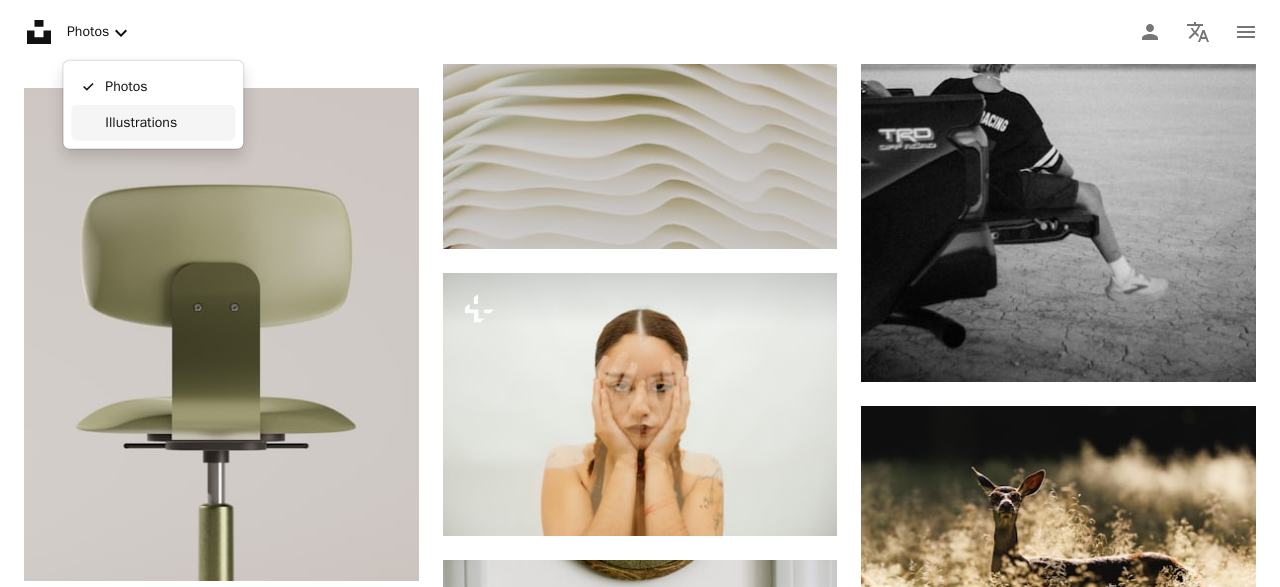 click on "Illustrations" at bounding box center [166, 123] 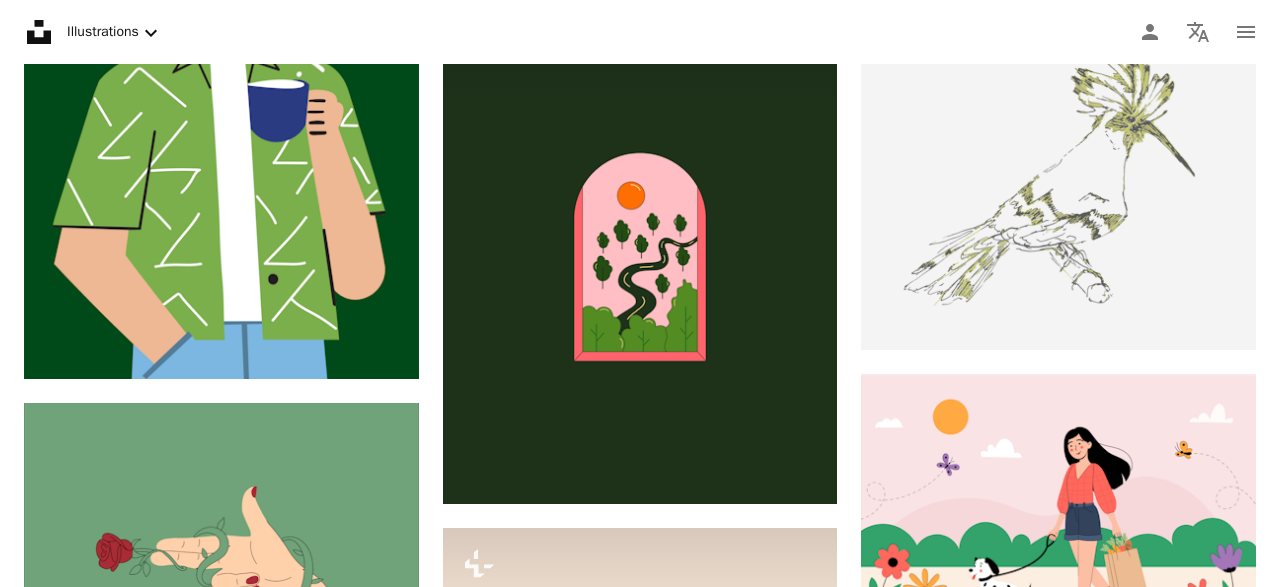 scroll, scrollTop: 8112, scrollLeft: 0, axis: vertical 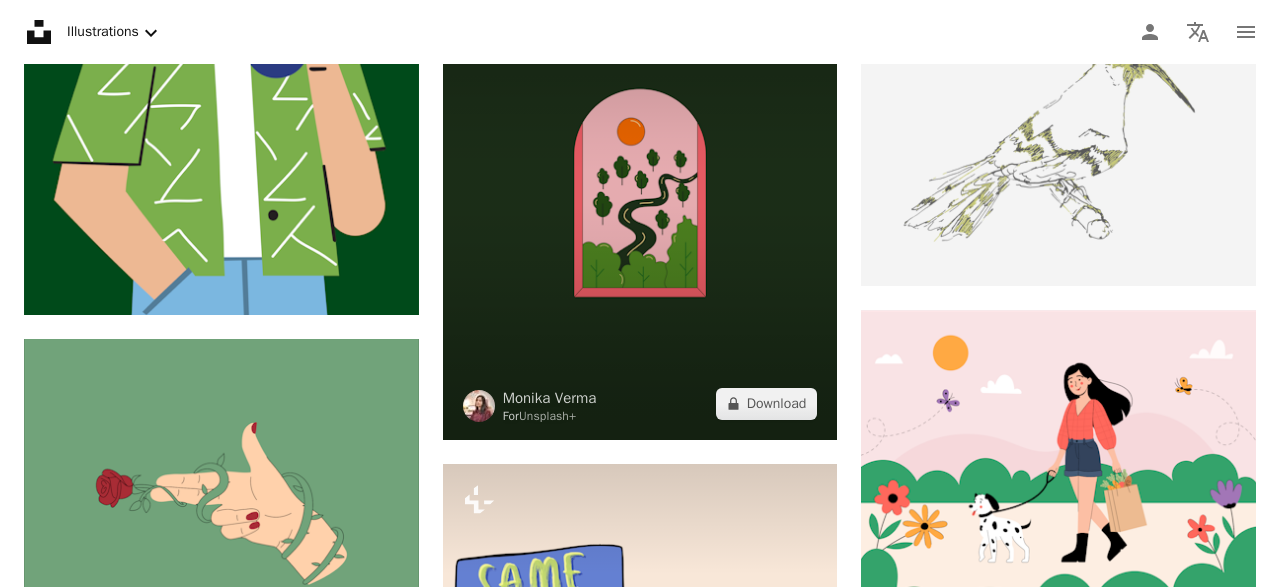 click at bounding box center (640, 192) 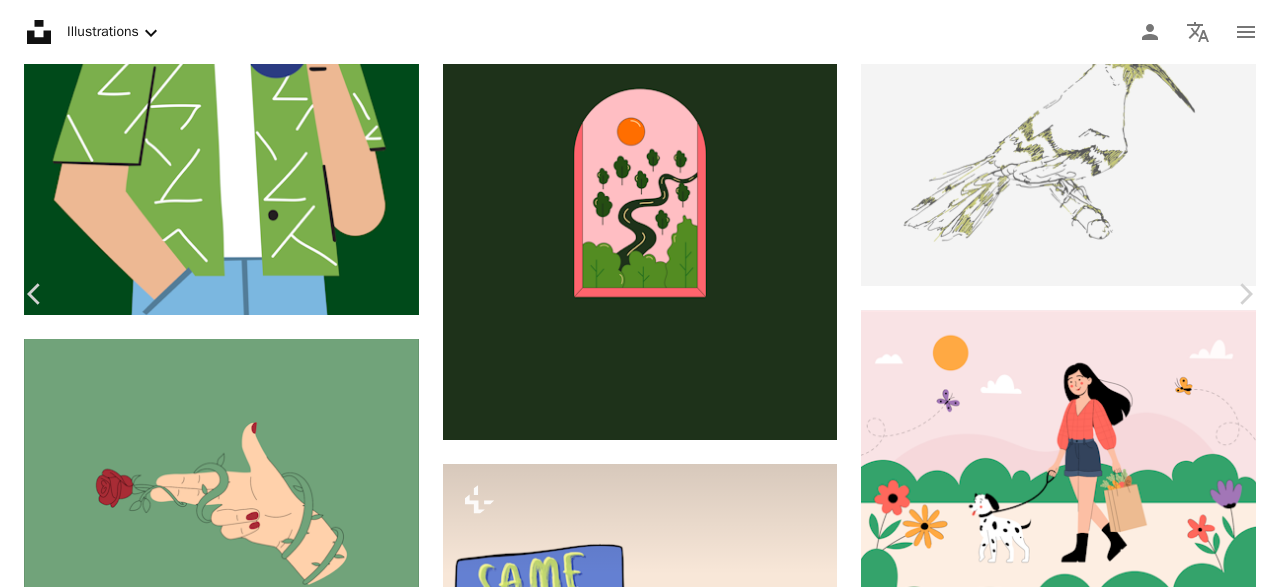 scroll, scrollTop: 5040, scrollLeft: 0, axis: vertical 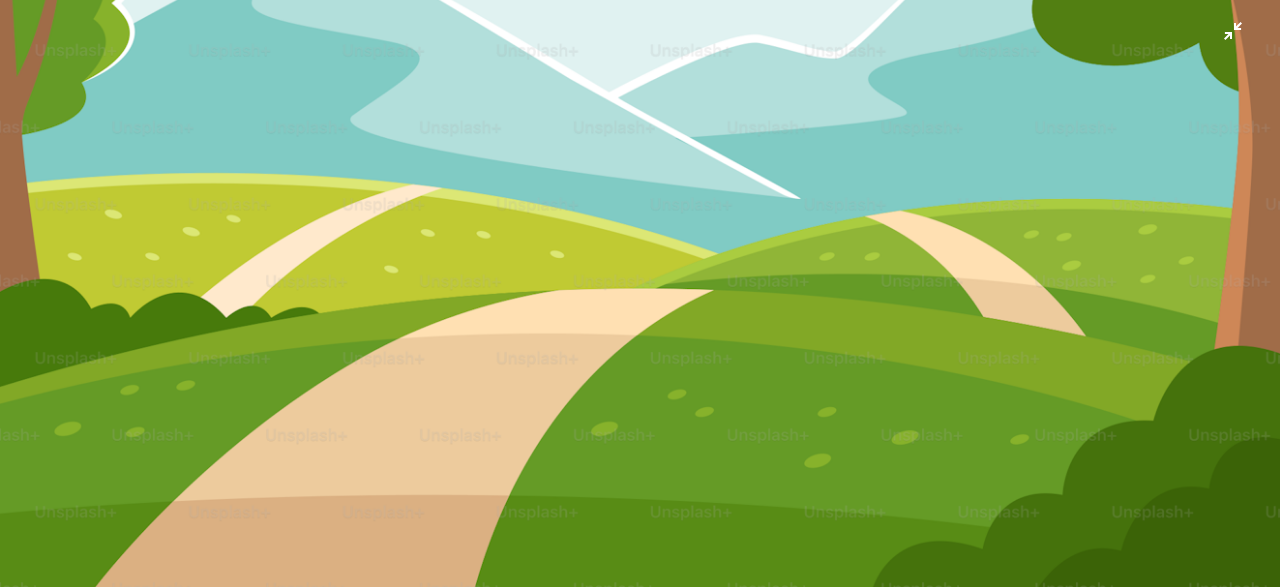 click at bounding box center [640, 77] 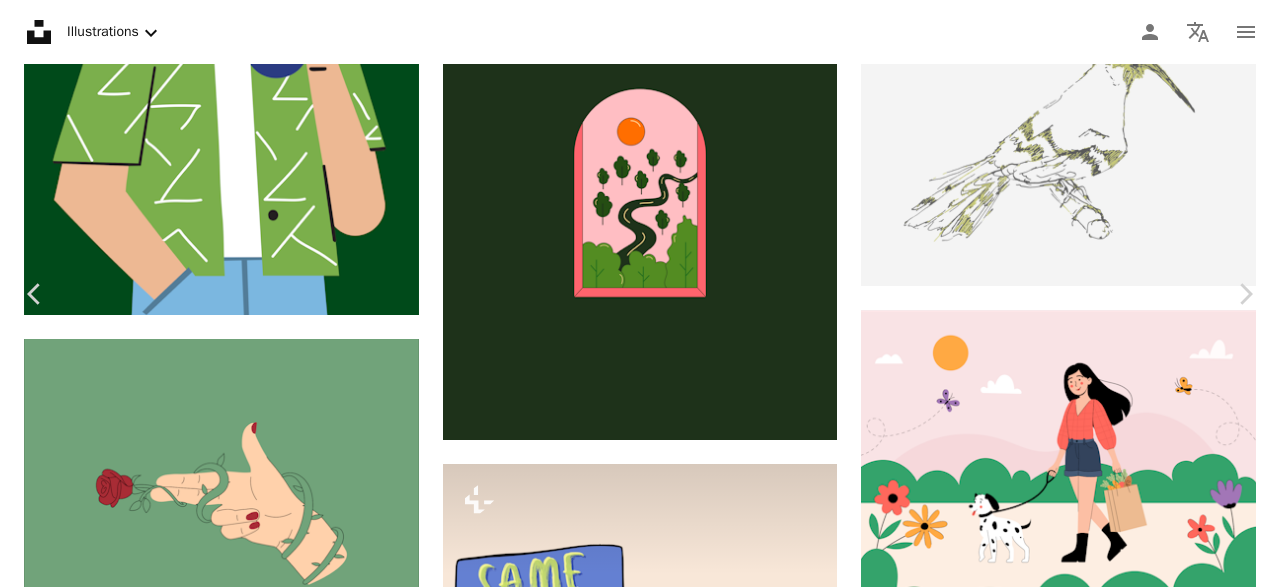 scroll, scrollTop: 1680, scrollLeft: 0, axis: vertical 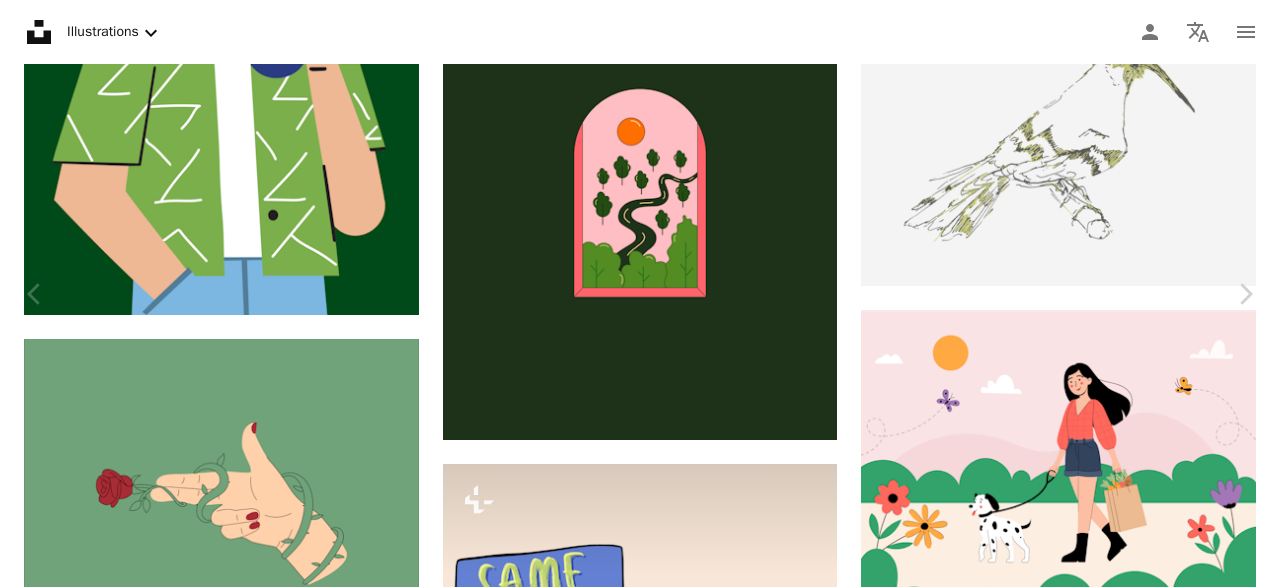 click at bounding box center [632, 6323] 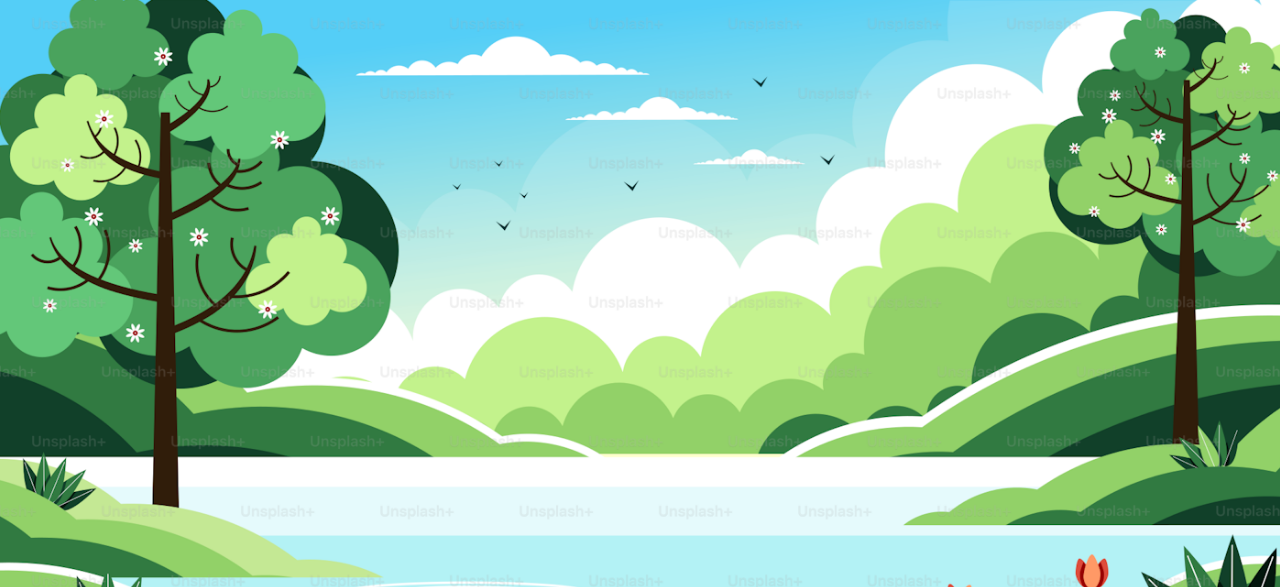 scroll, scrollTop: 120, scrollLeft: 0, axis: vertical 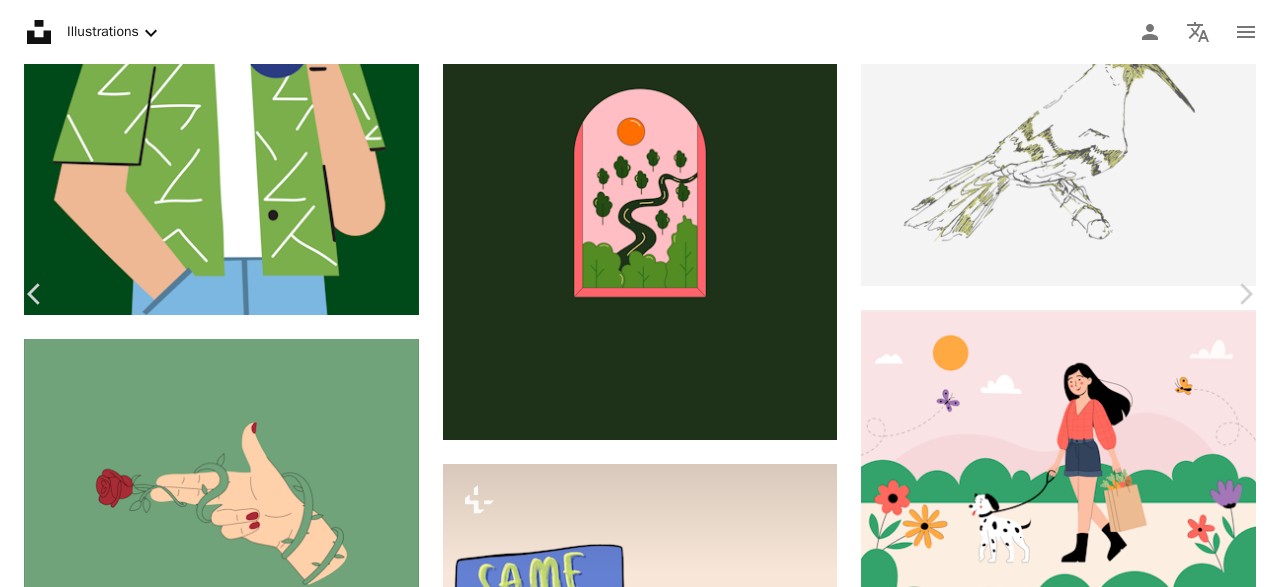 click on "An X shape" at bounding box center (20, 20) 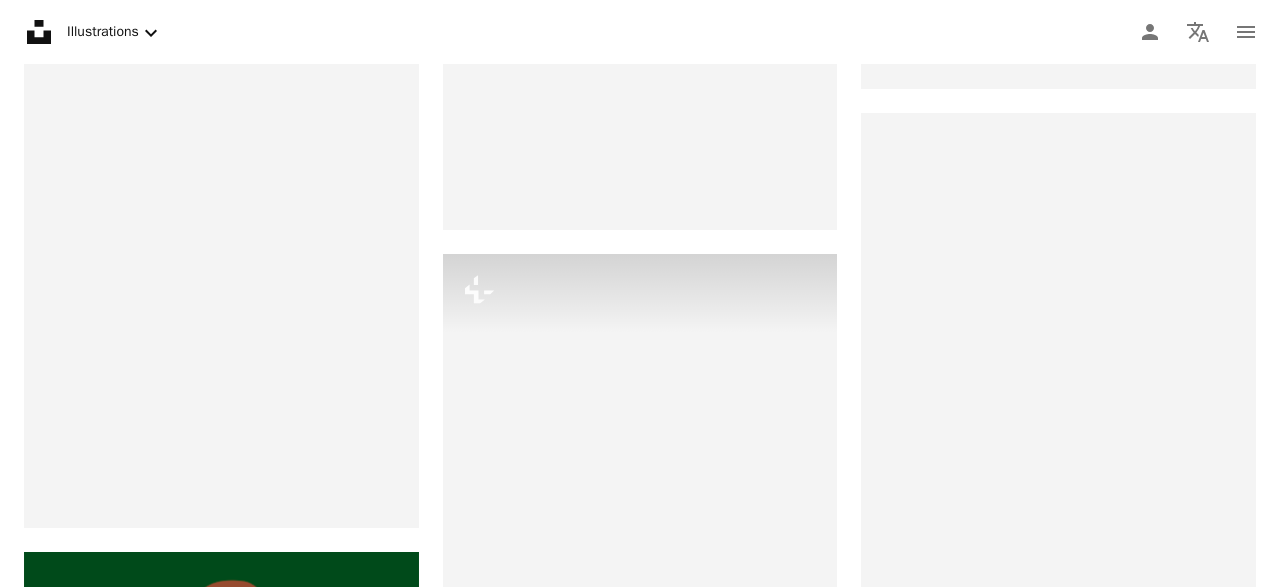 scroll, scrollTop: 7384, scrollLeft: 0, axis: vertical 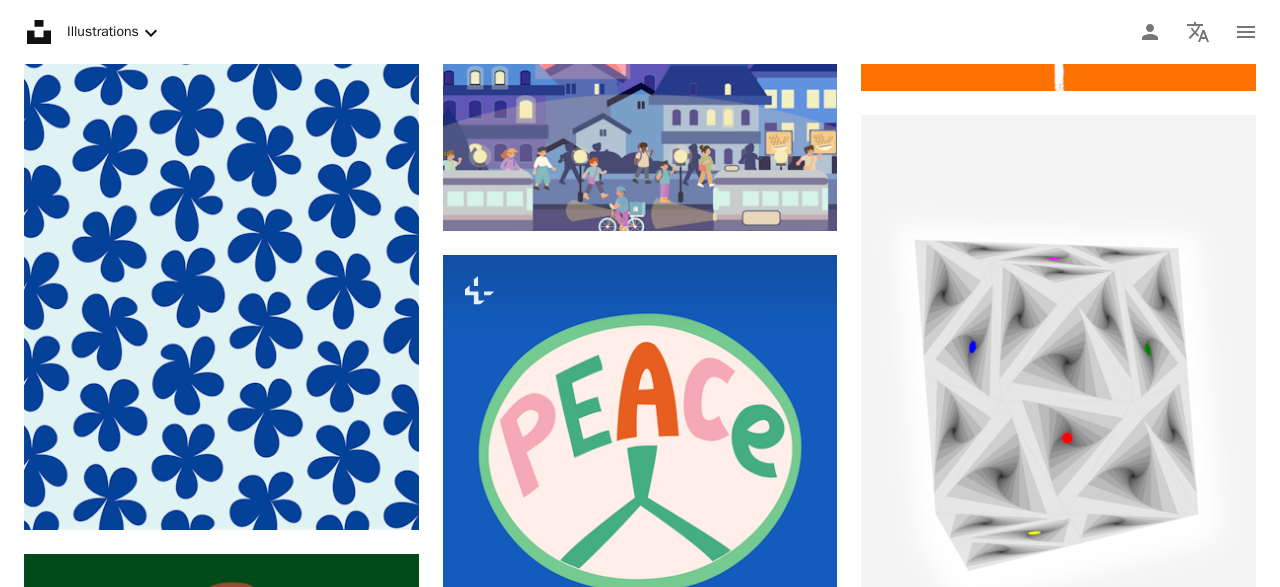 click 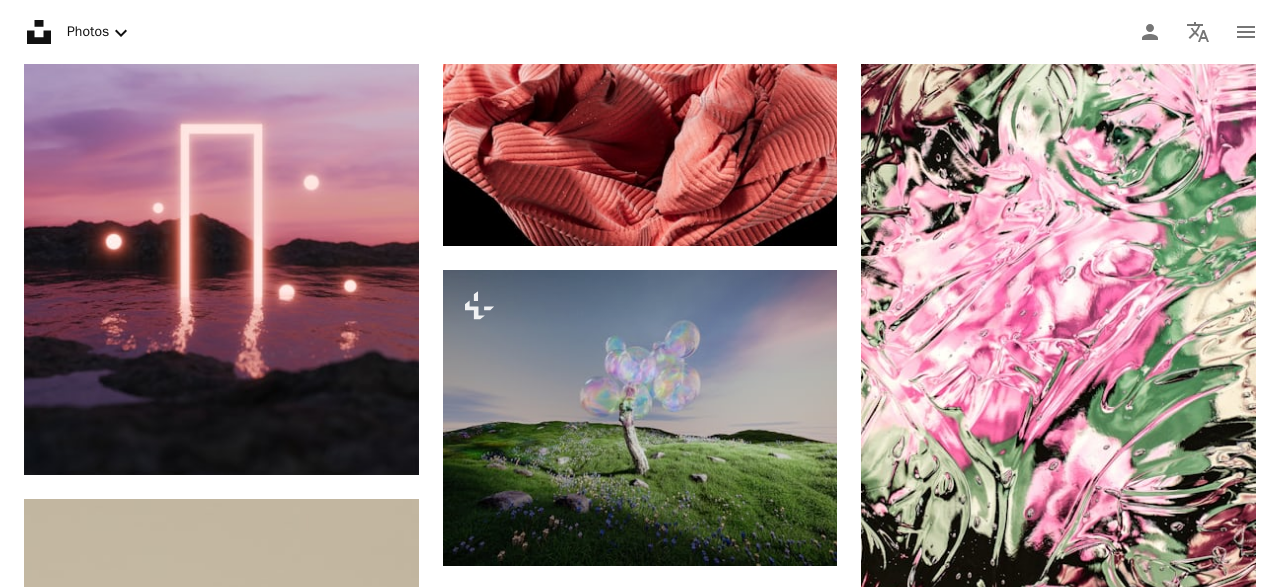 scroll, scrollTop: 5824, scrollLeft: 0, axis: vertical 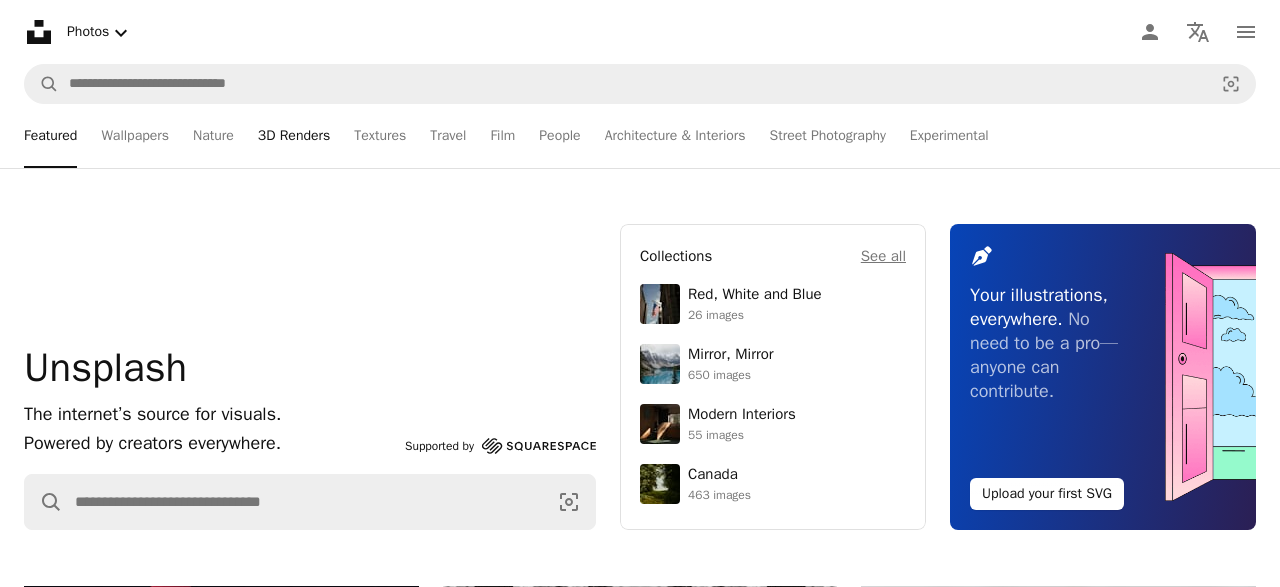 click on "3D Renders" at bounding box center (294, 136) 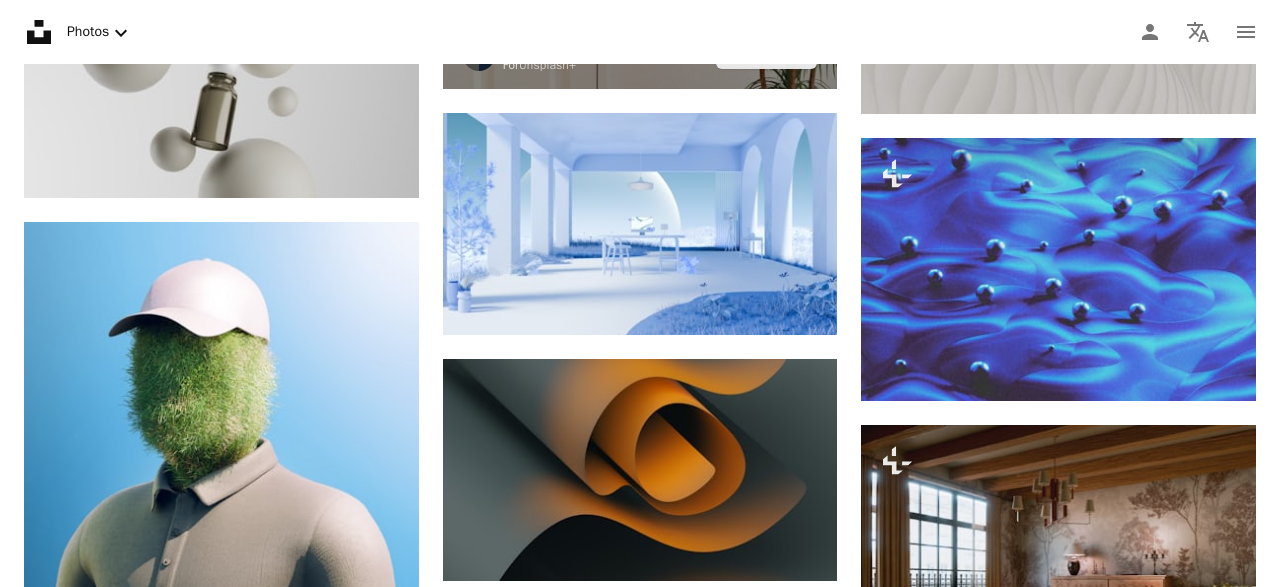 scroll, scrollTop: 1560, scrollLeft: 0, axis: vertical 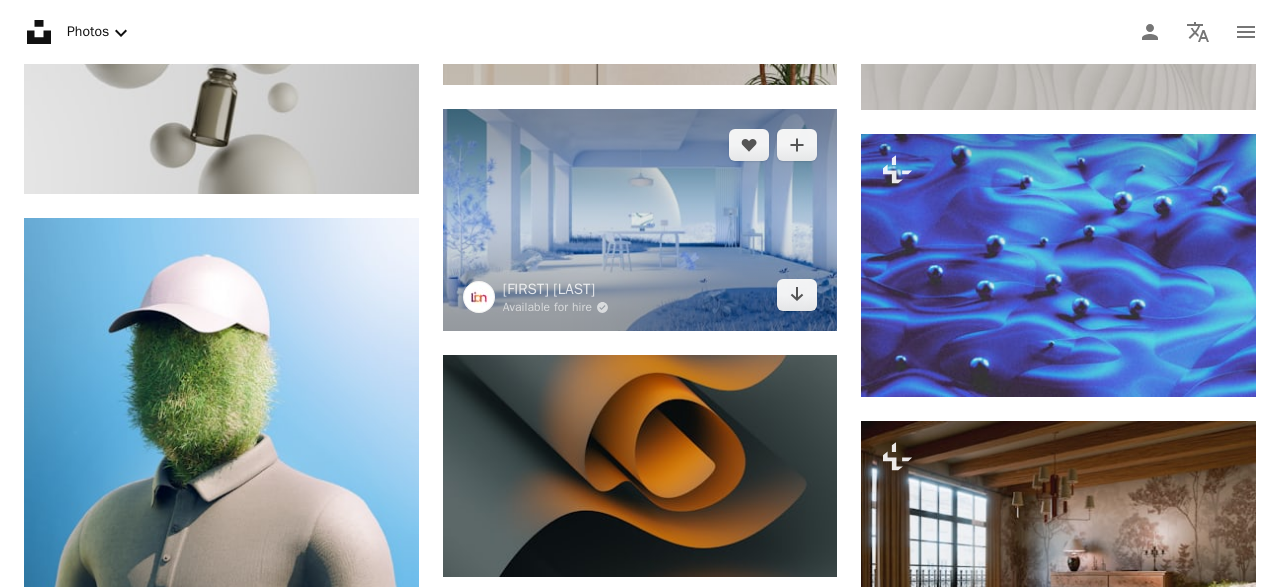 click at bounding box center (640, 220) 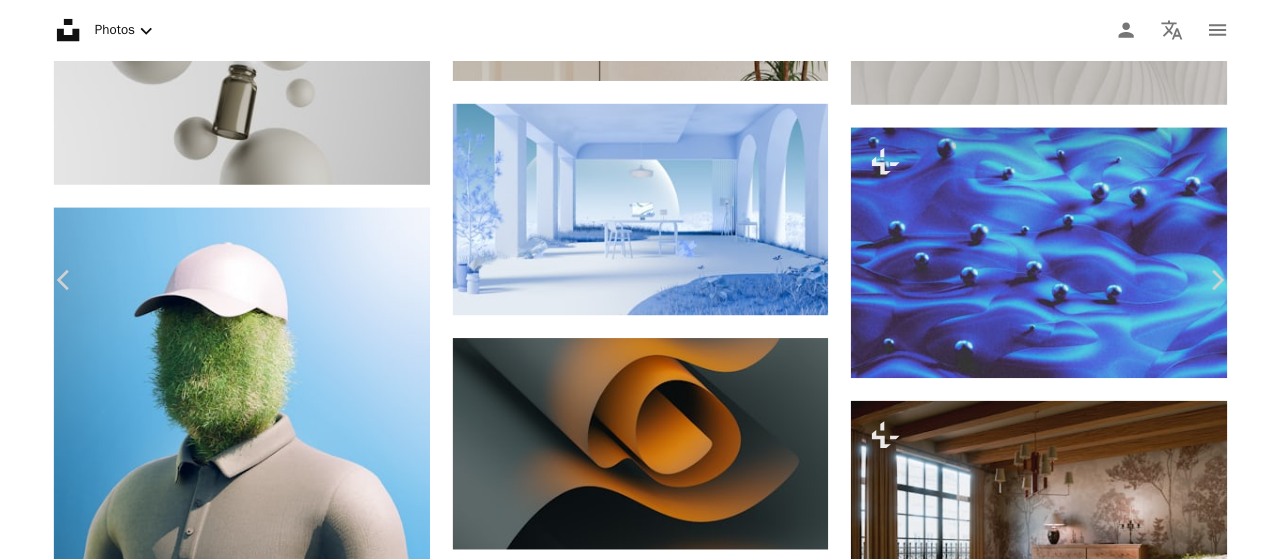 scroll, scrollTop: 0, scrollLeft: 0, axis: both 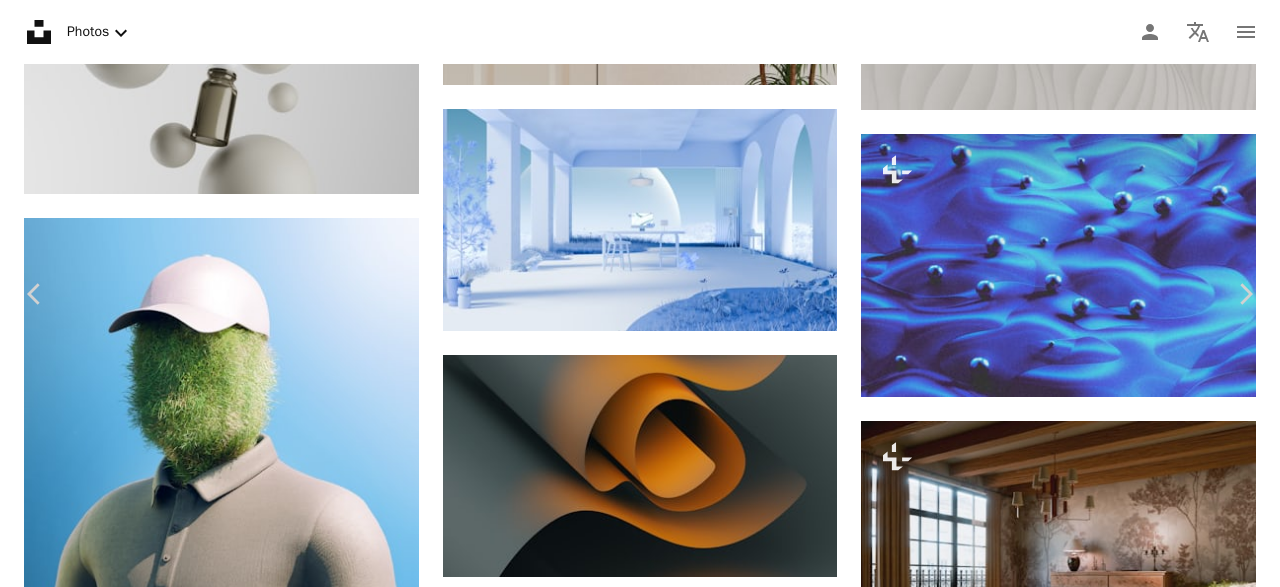 click on "Download free" at bounding box center (1081, 3011) 